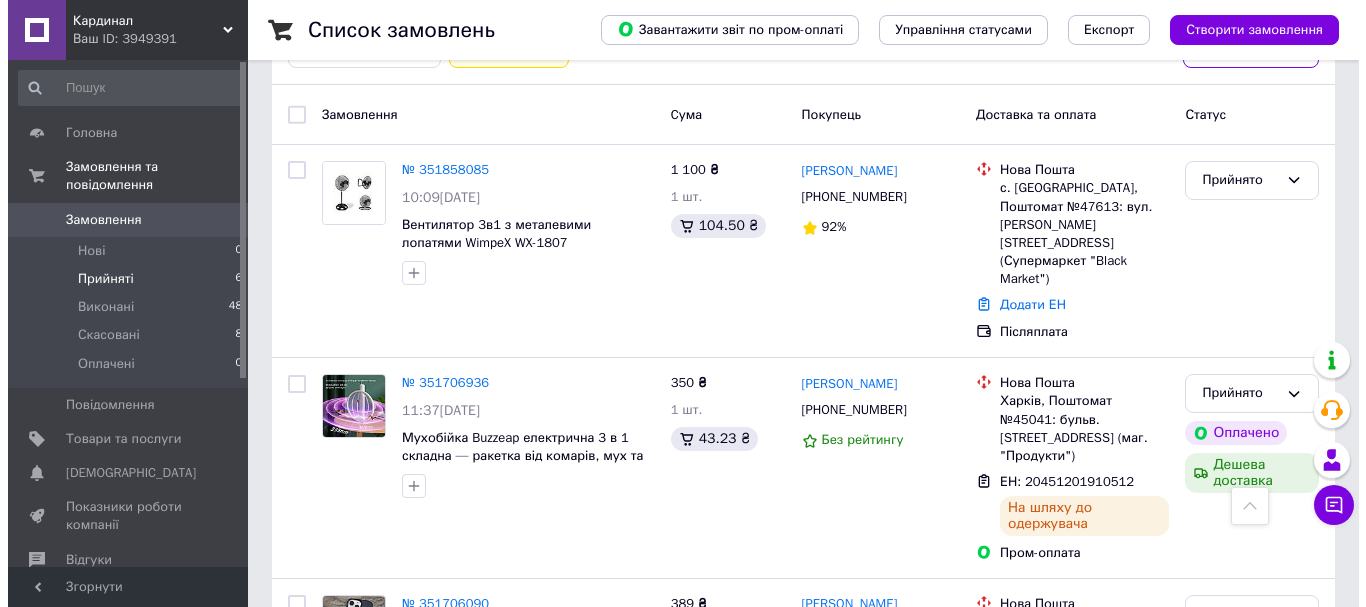 scroll, scrollTop: 0, scrollLeft: 0, axis: both 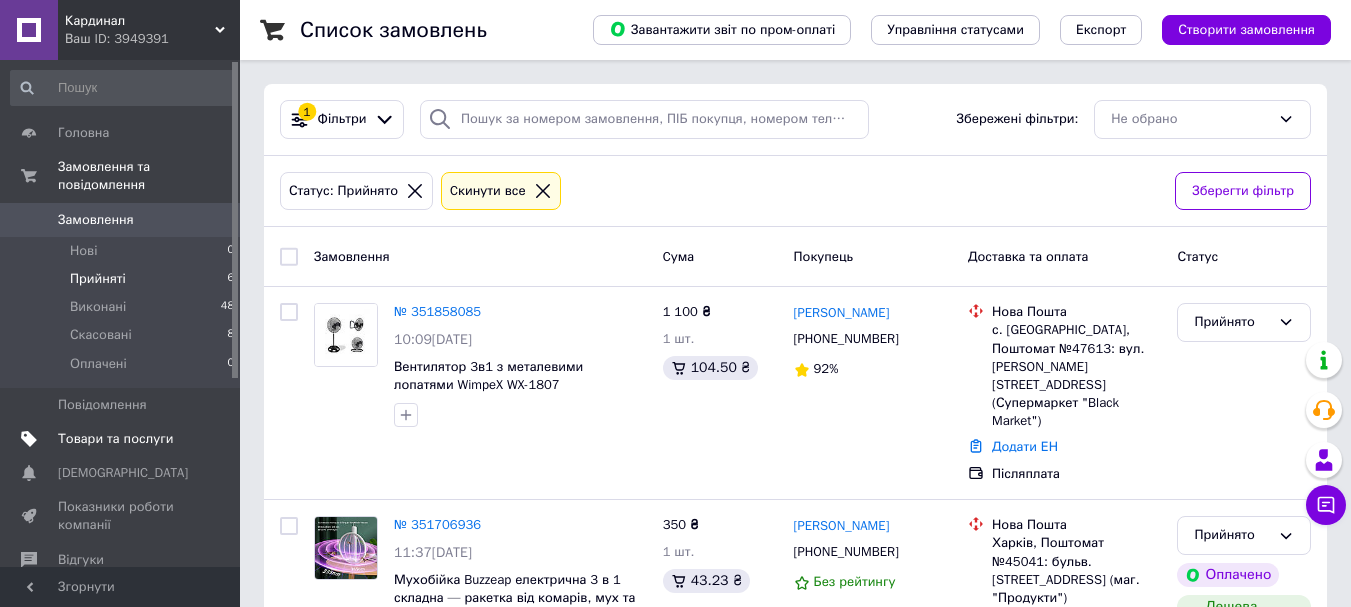 click on "Товари та послуги" at bounding box center (115, 439) 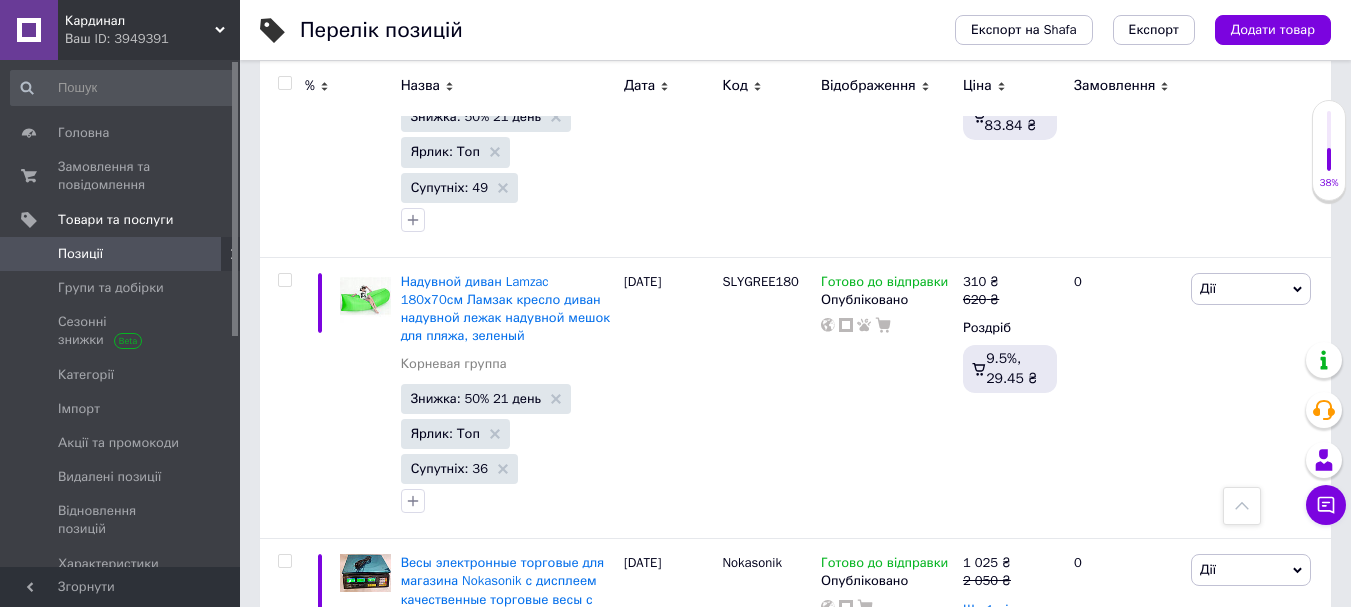 scroll, scrollTop: 8000, scrollLeft: 0, axis: vertical 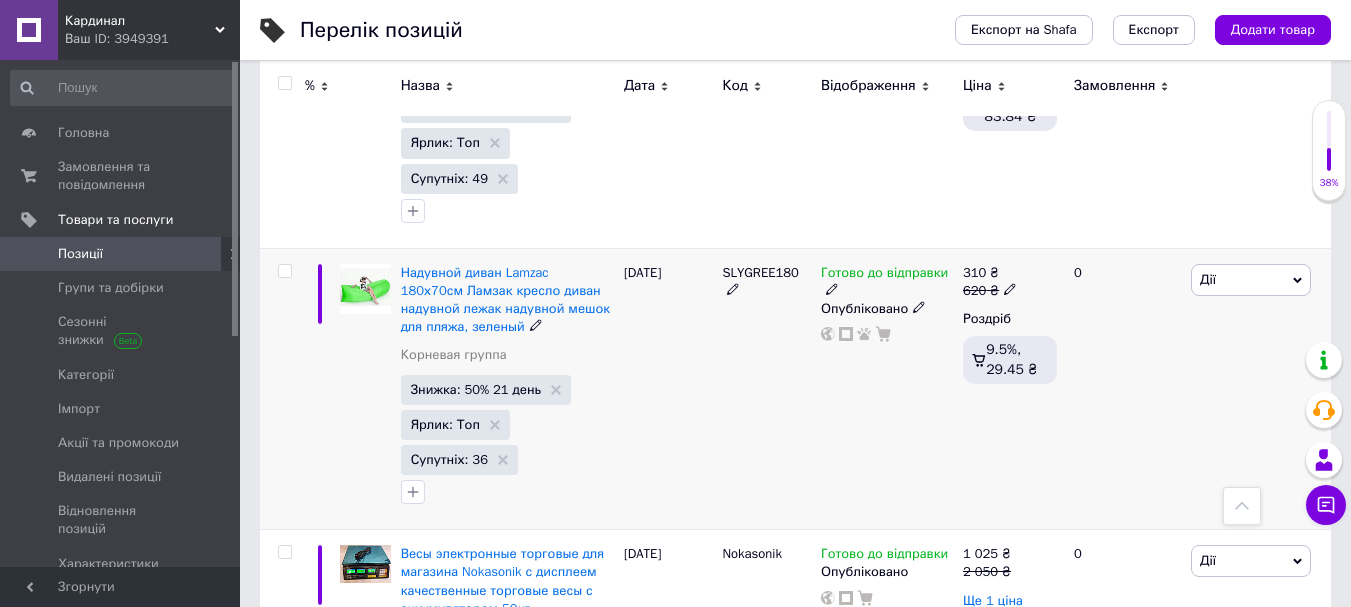 click on "SLYGREE180" at bounding box center [760, 272] 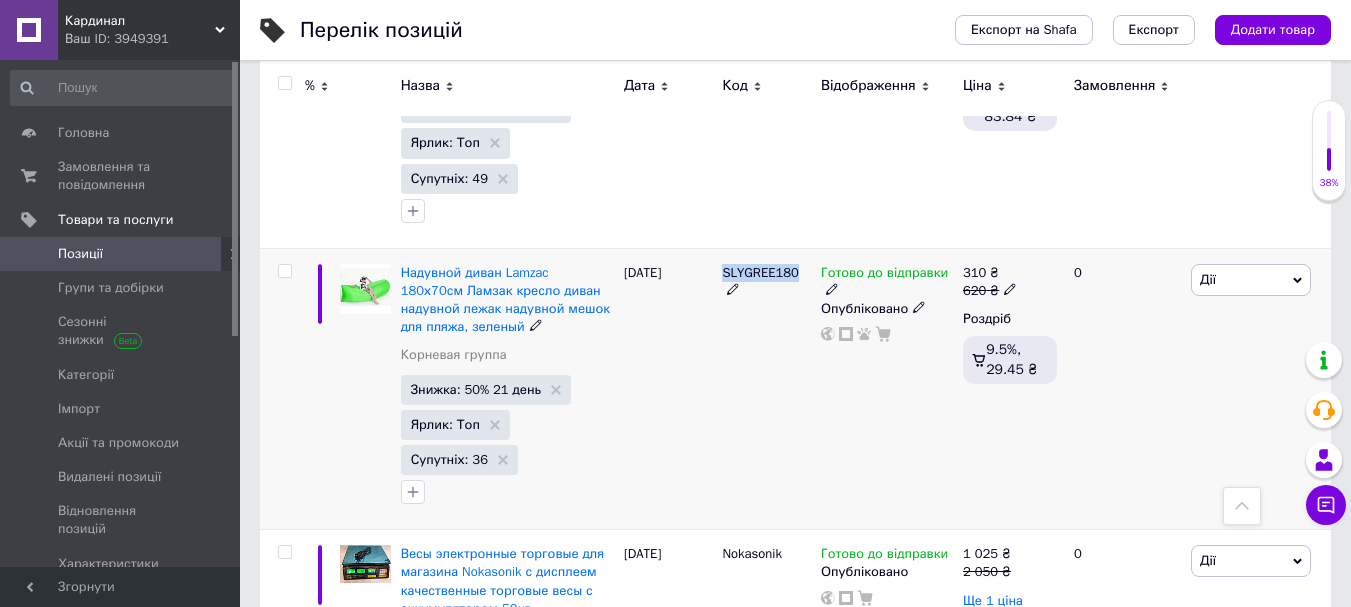 click on "SLYGREE180" at bounding box center (760, 272) 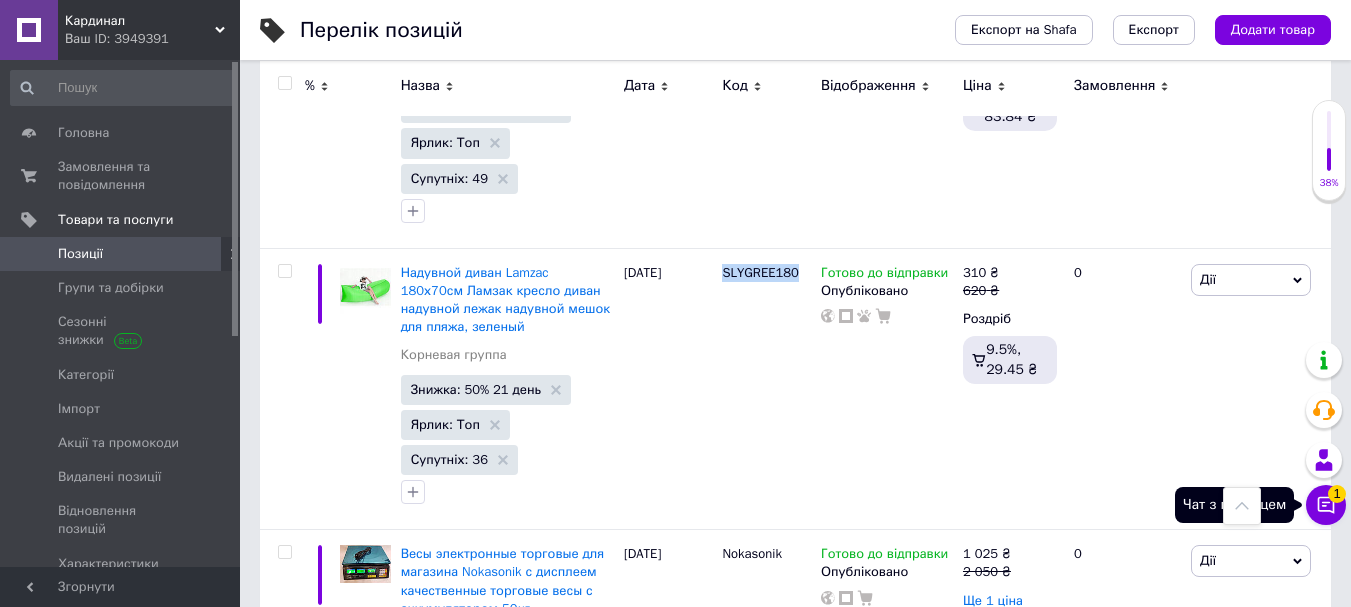 click on "Чат з покупцем 1" at bounding box center [1326, 505] 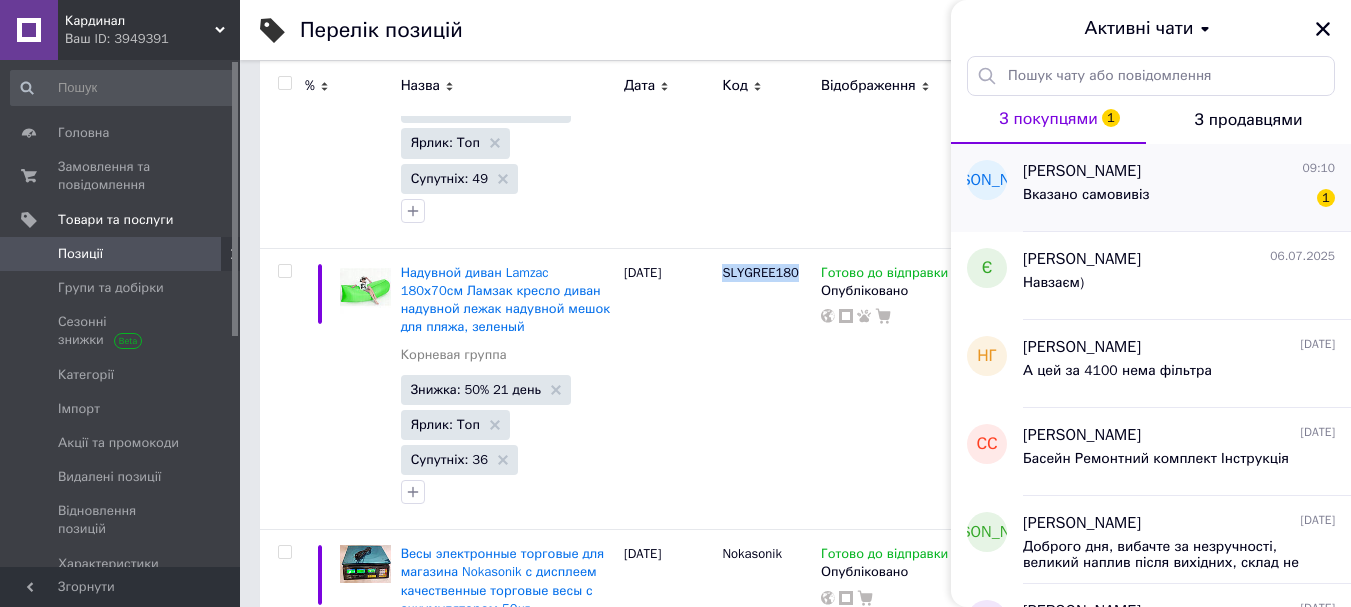 click on "Вказано самовивіз 1" at bounding box center [1179, 199] 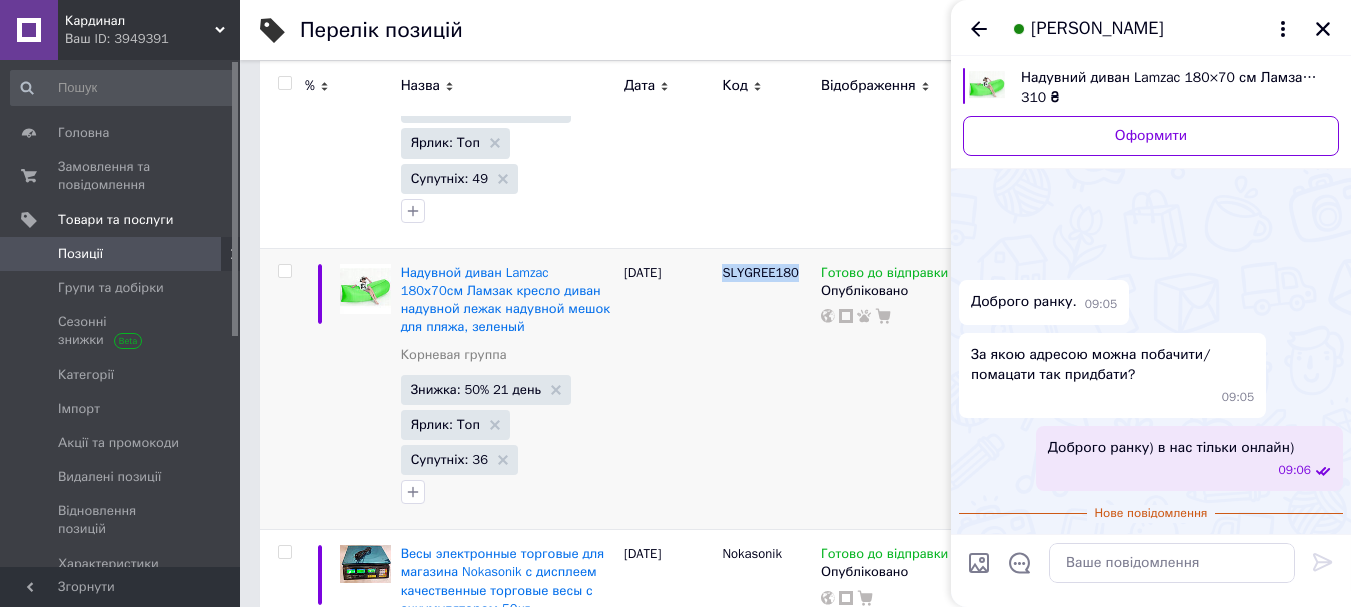 scroll, scrollTop: 55, scrollLeft: 0, axis: vertical 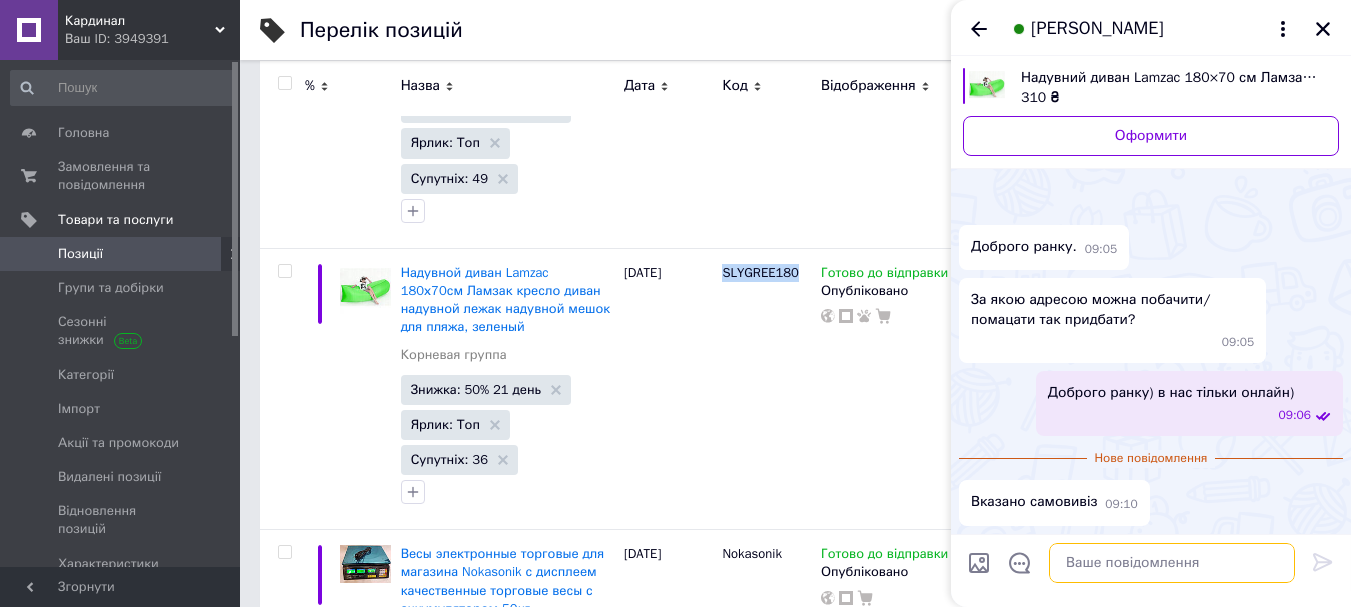 click at bounding box center (1172, 563) 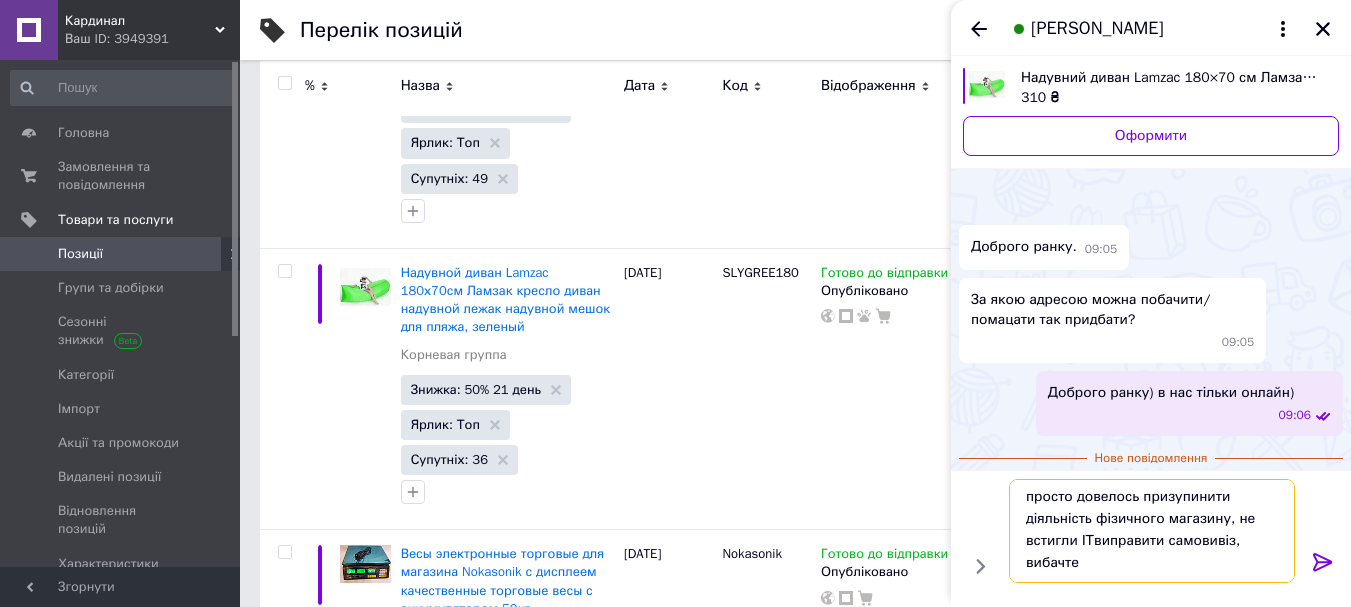 scroll, scrollTop: 2, scrollLeft: 0, axis: vertical 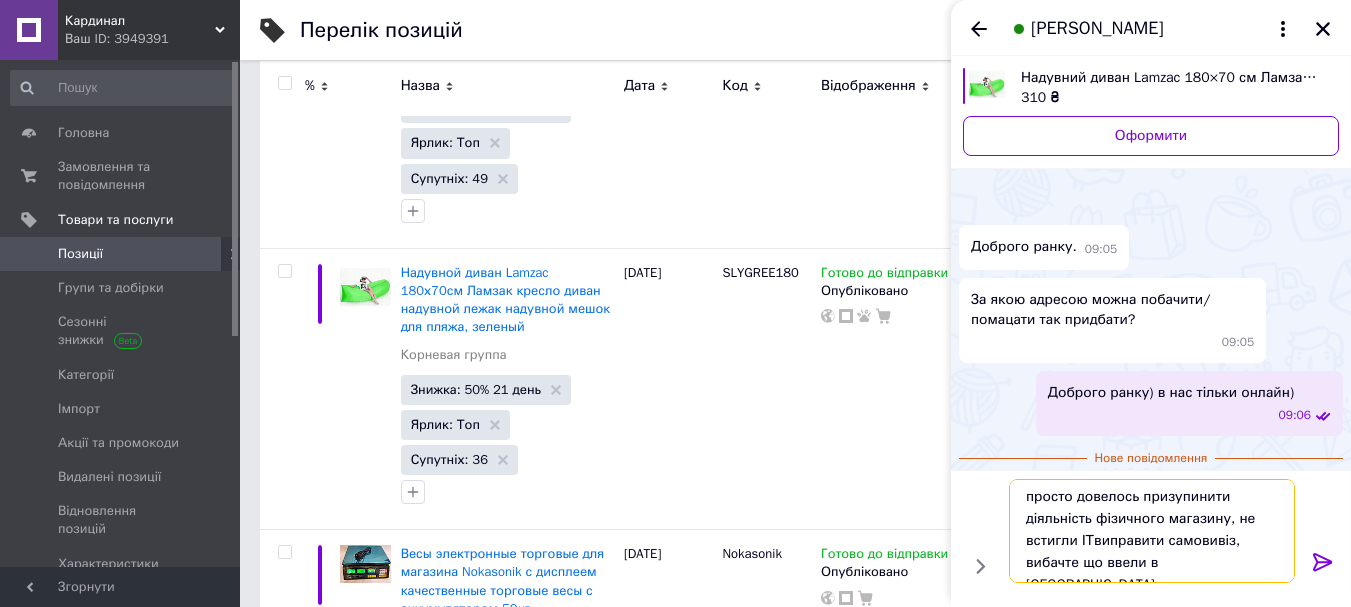 type on "просто довелось призупинити діяльність фізичного магазину, не встигли ІТвиправити самовивіз, вибачте що ввели в [GEOGRAPHIC_DATA](" 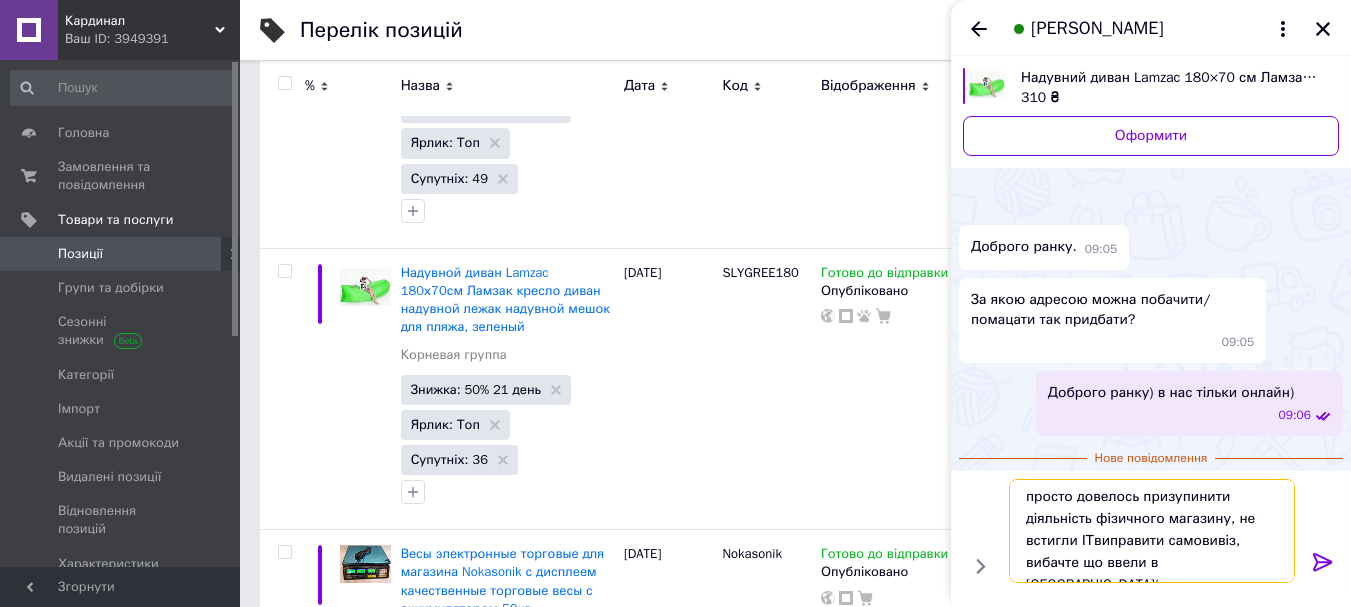 type 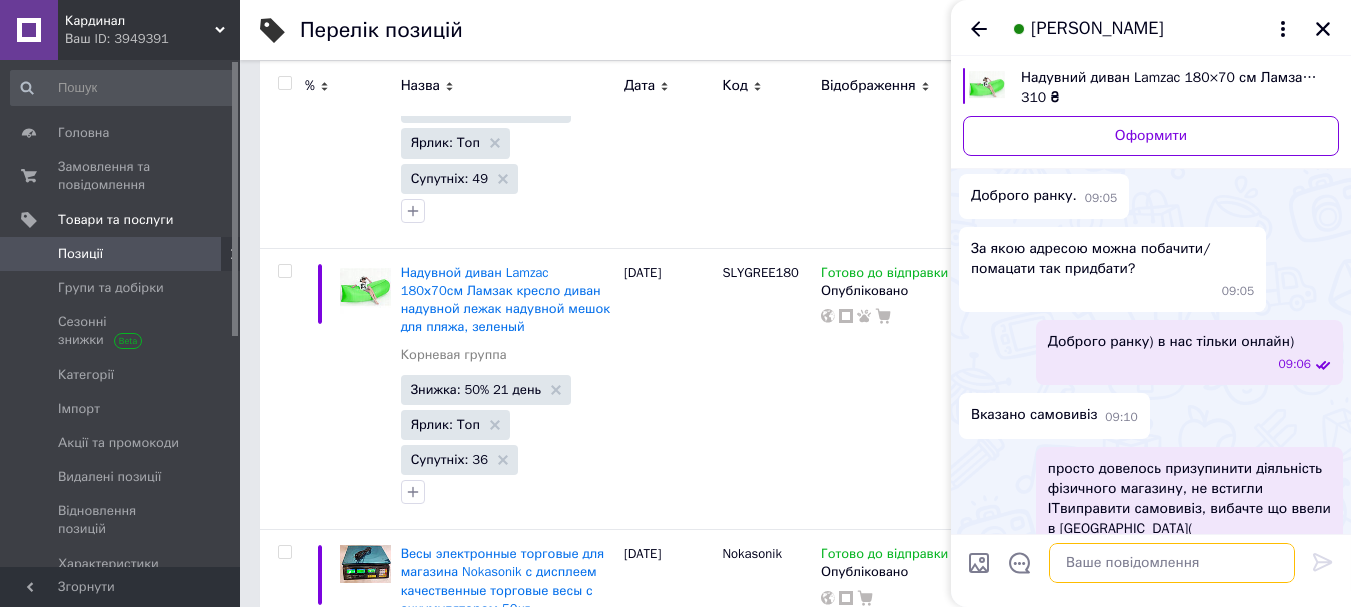 scroll, scrollTop: 0, scrollLeft: 0, axis: both 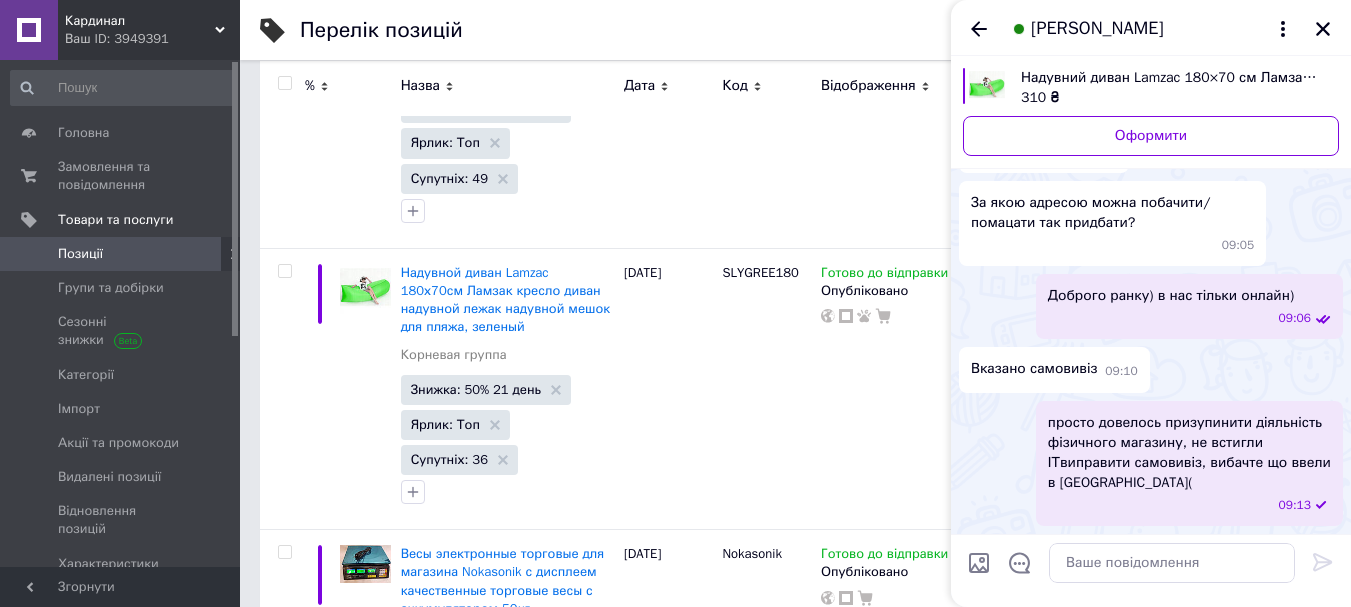 click on "Позиції" at bounding box center (80, 254) 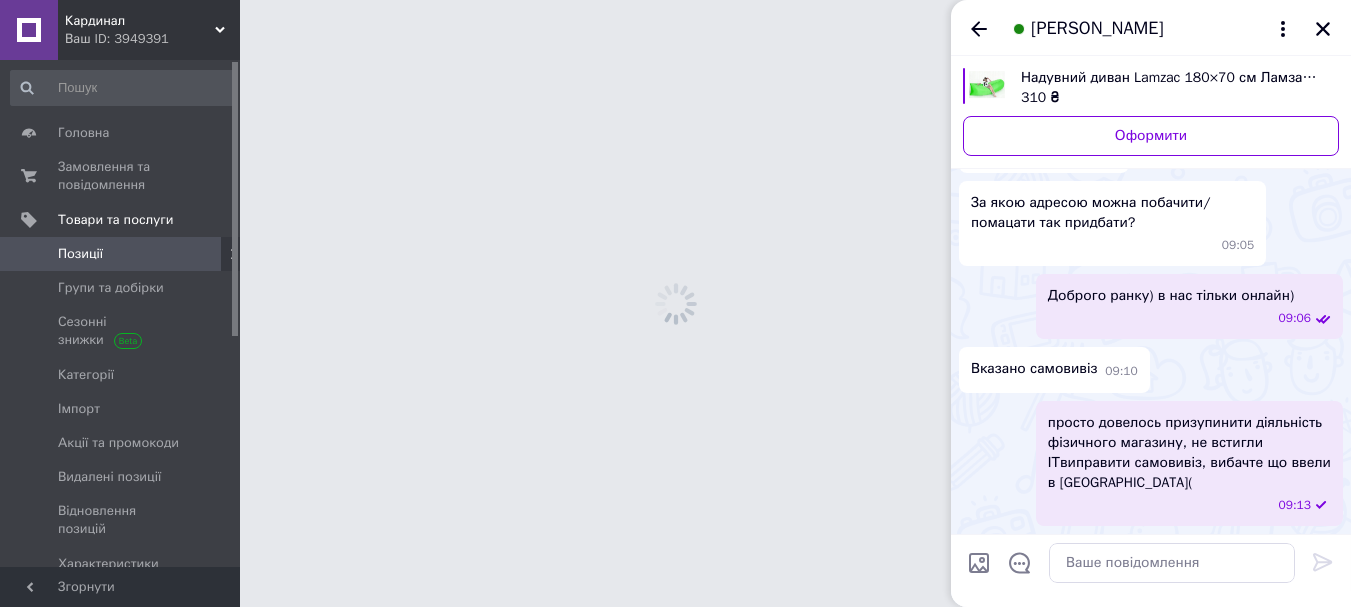 scroll, scrollTop: 0, scrollLeft: 0, axis: both 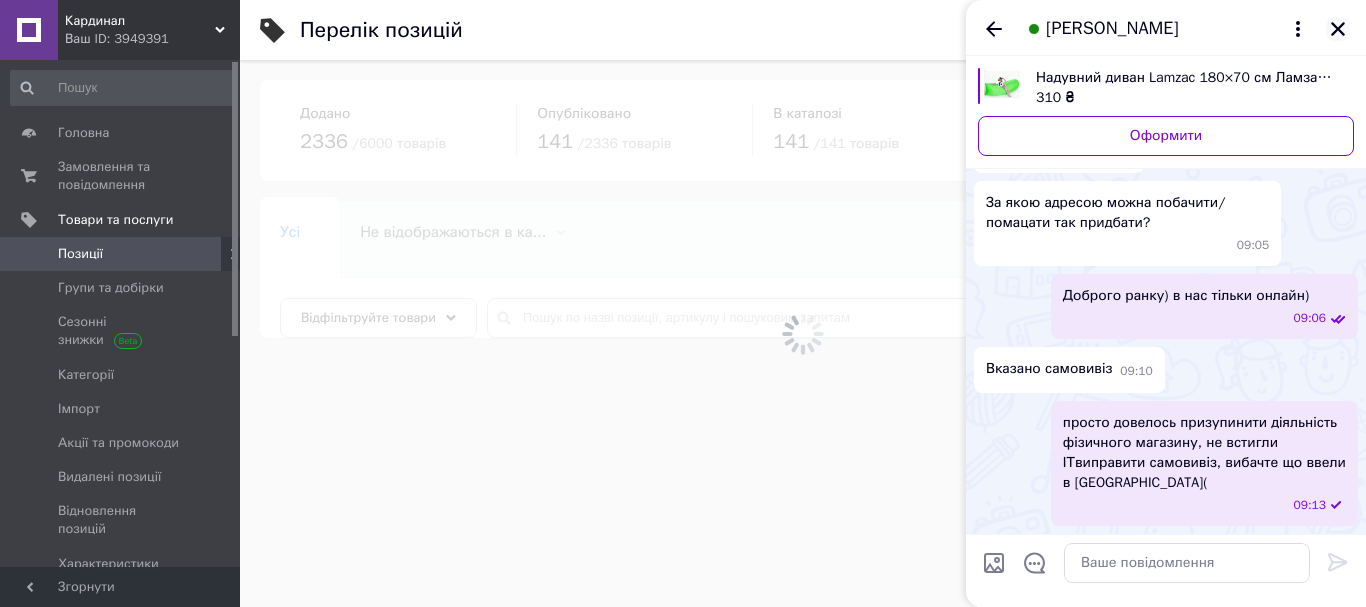 click 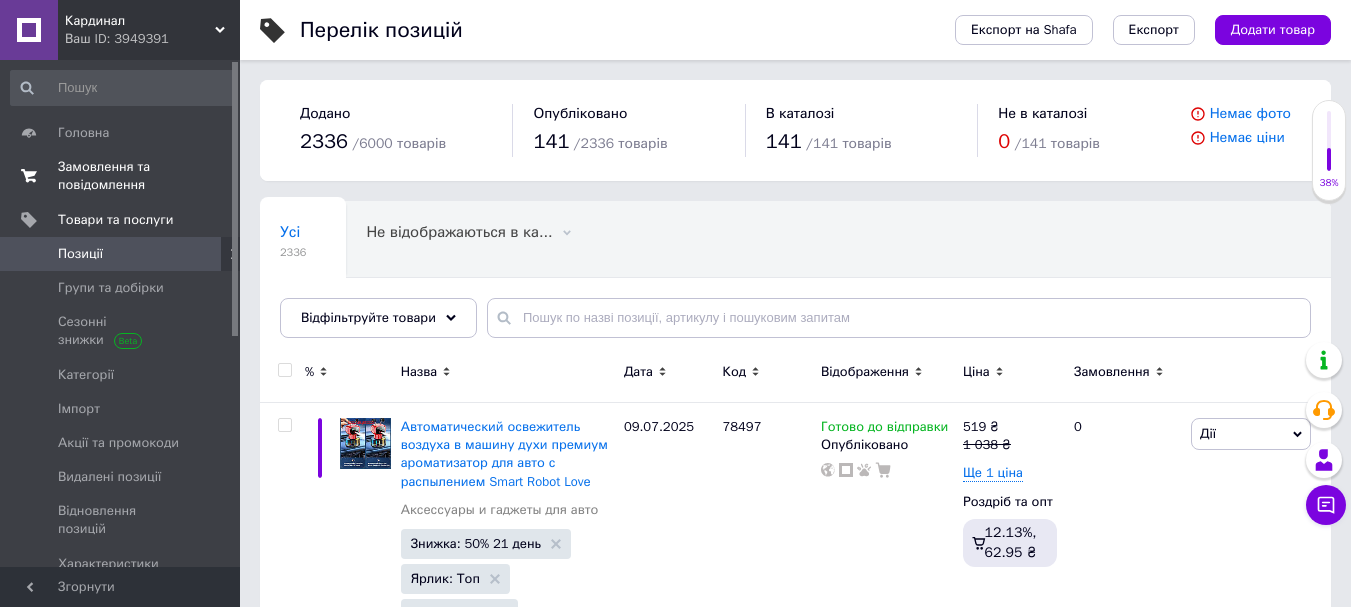 click on "Замовлення та повідомлення" at bounding box center (121, 176) 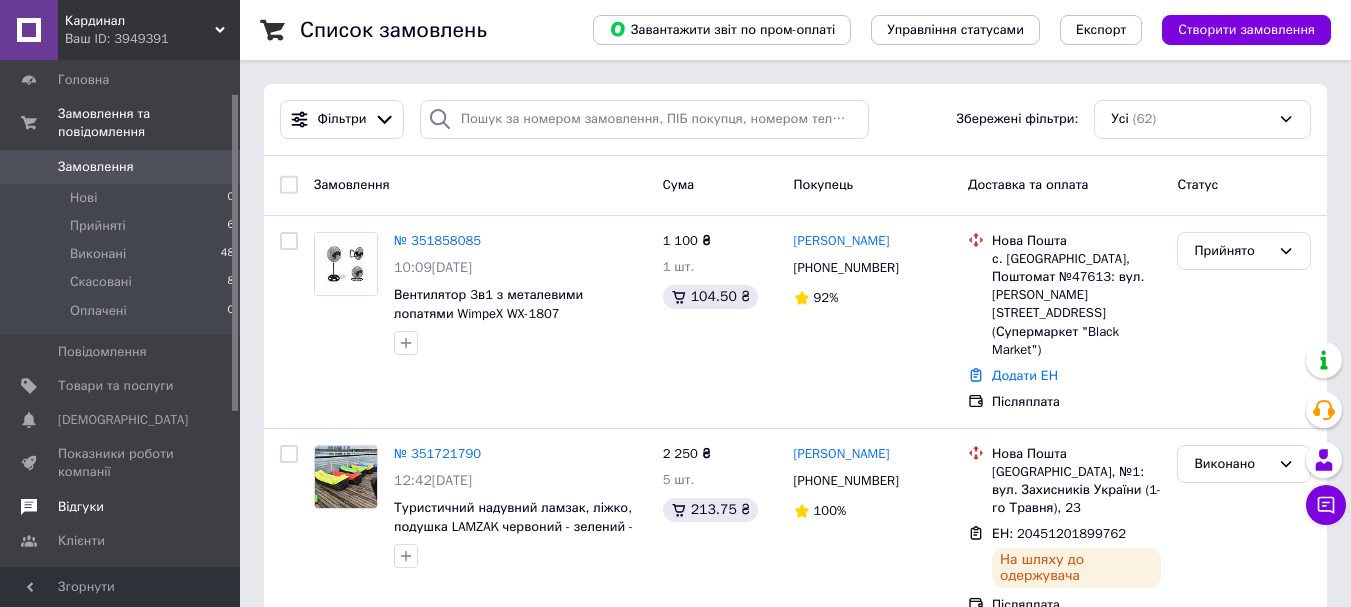 scroll, scrollTop: 100, scrollLeft: 0, axis: vertical 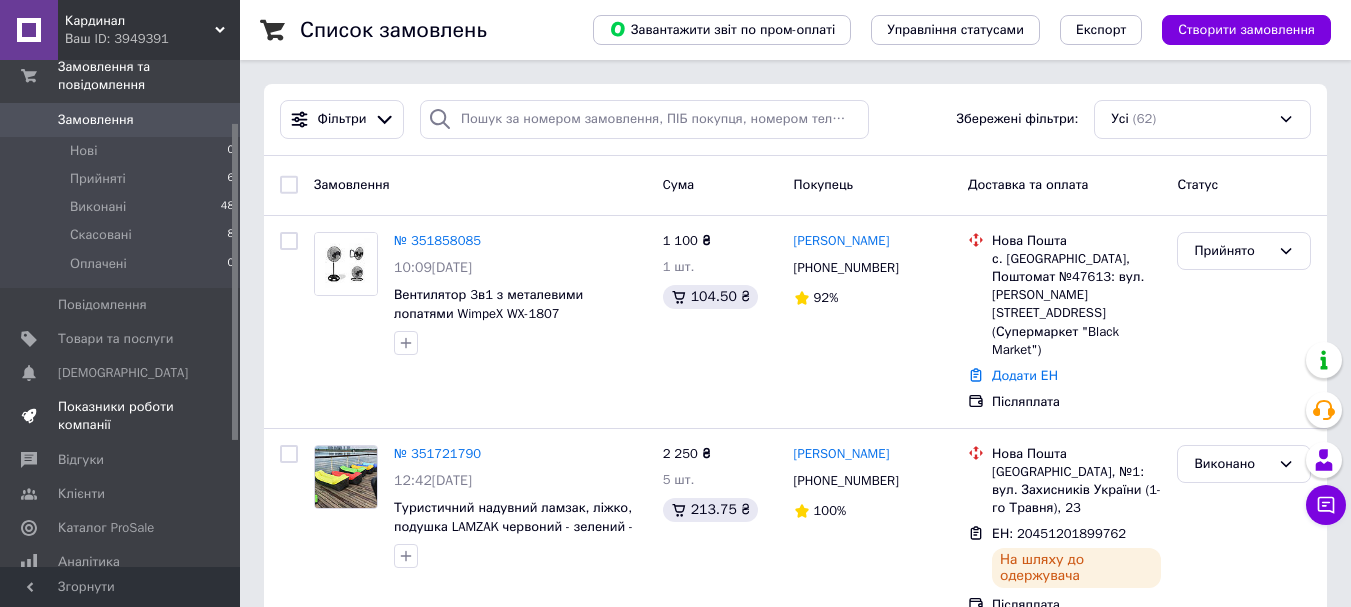click on "Показники роботи компанії" at bounding box center (121, 416) 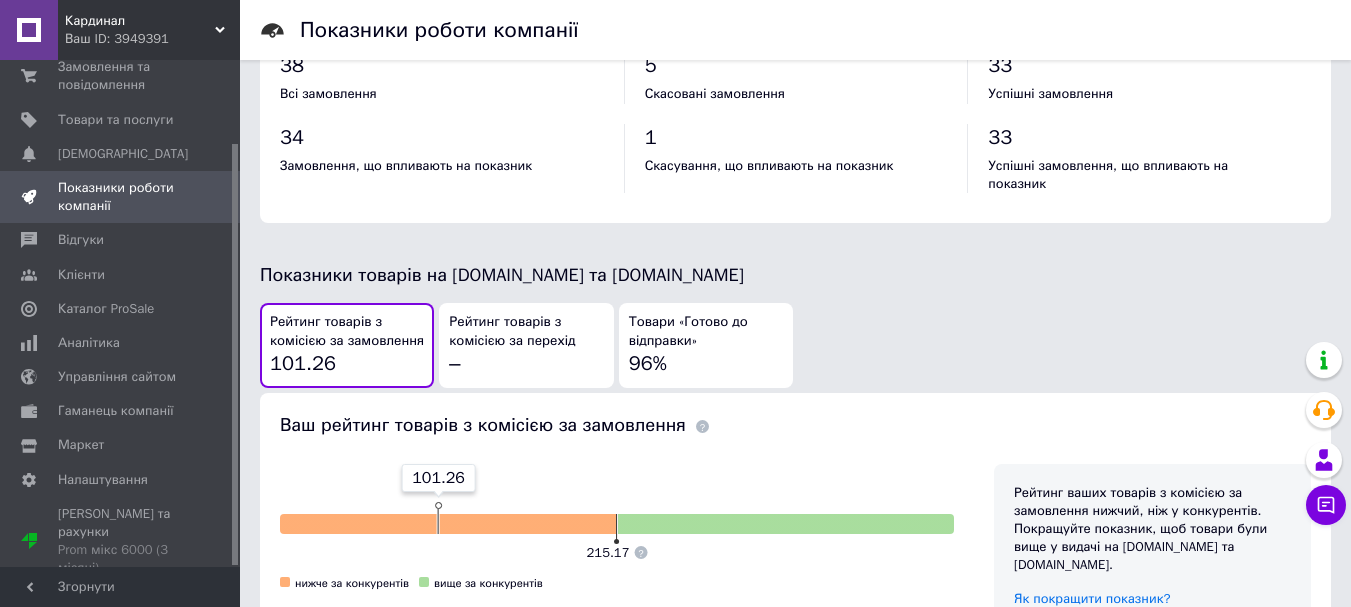 scroll, scrollTop: 1000, scrollLeft: 0, axis: vertical 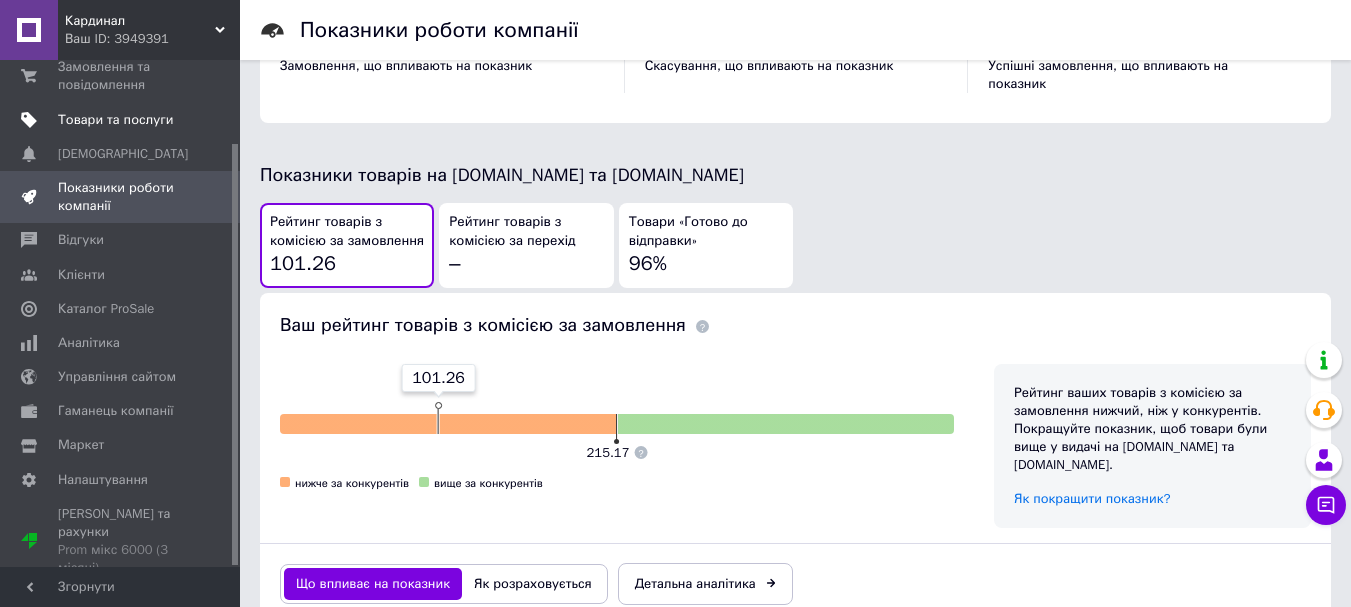 click on "Товари та послуги" at bounding box center [115, 120] 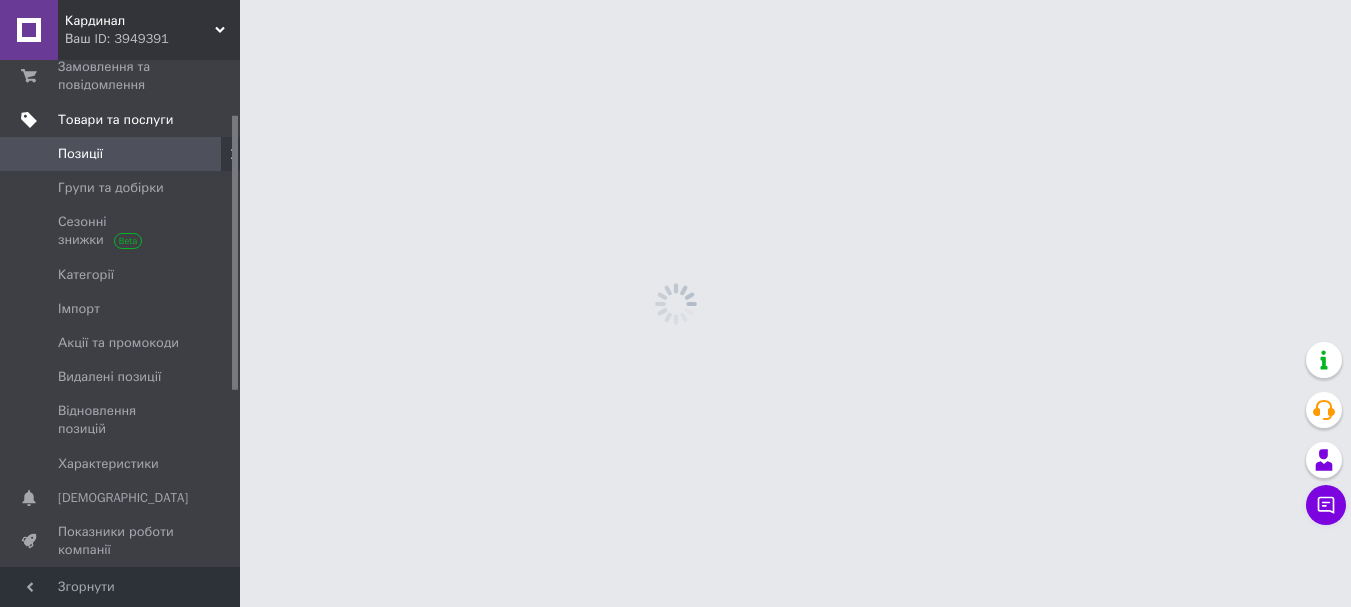 scroll, scrollTop: 0, scrollLeft: 0, axis: both 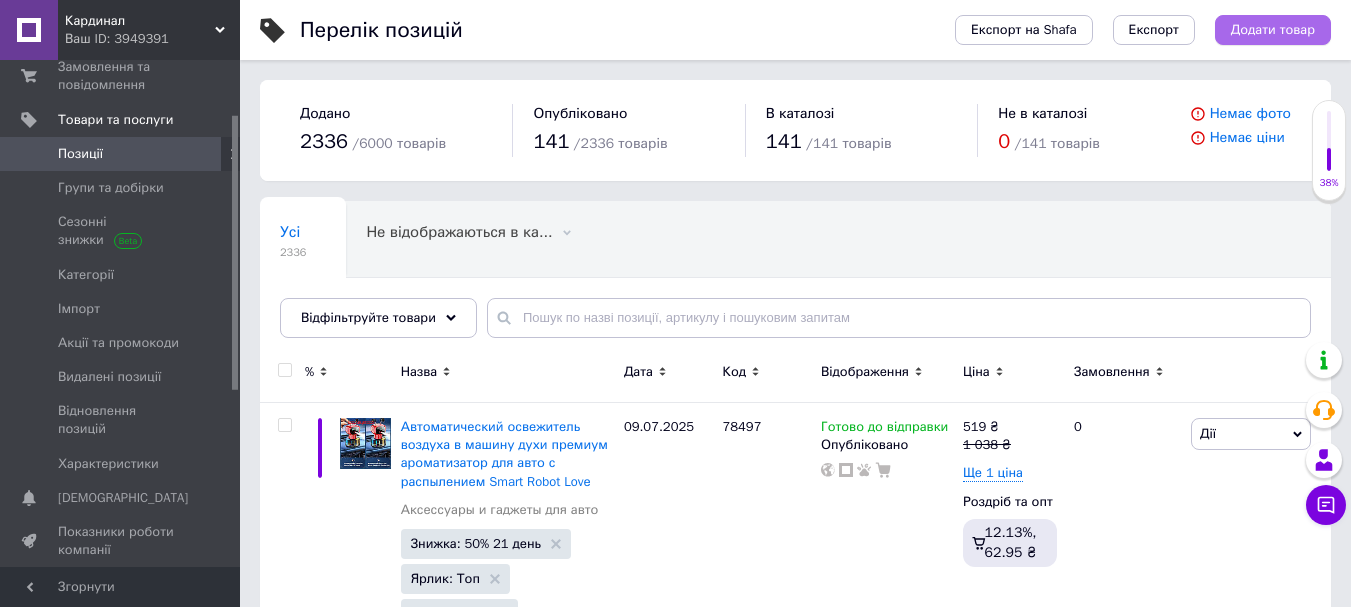 click on "Додати товар" at bounding box center [1273, 30] 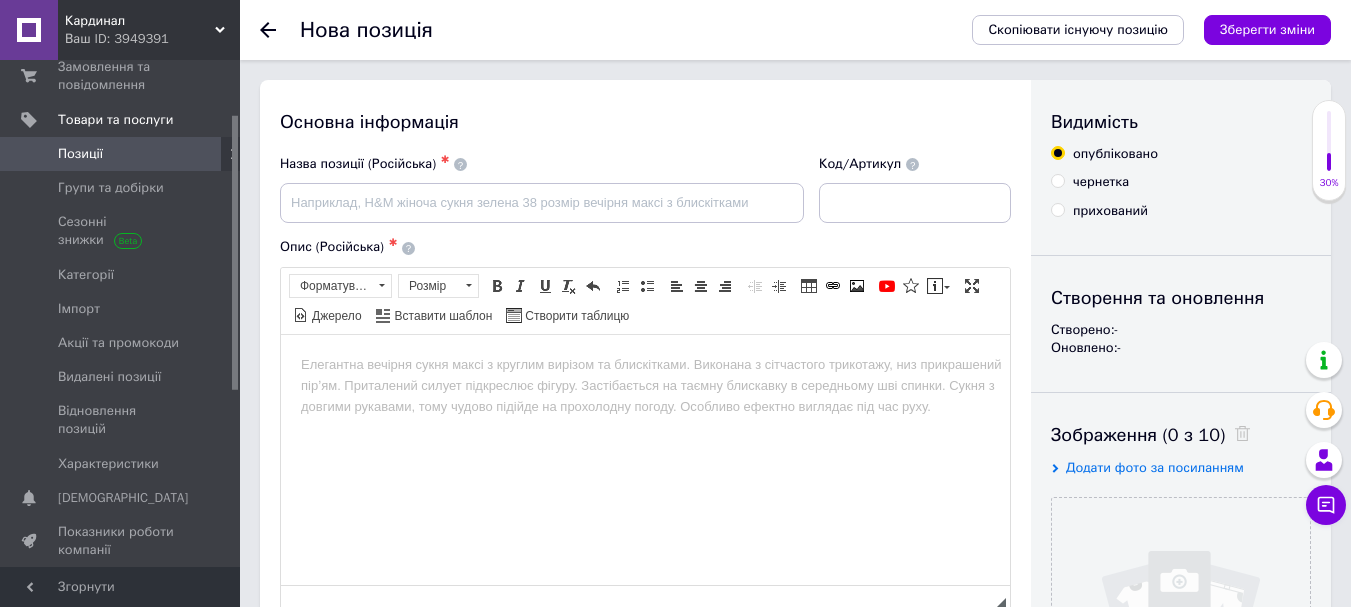 scroll, scrollTop: 0, scrollLeft: 0, axis: both 